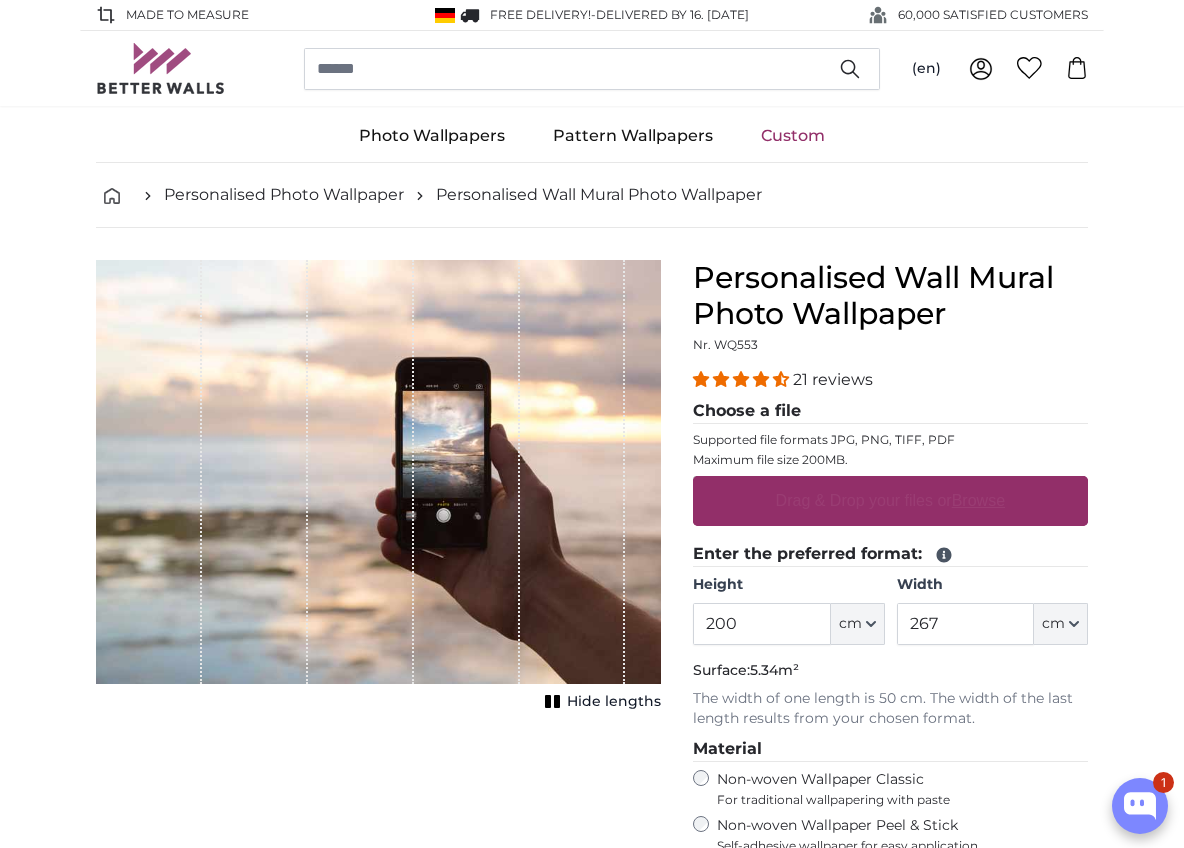 scroll, scrollTop: 0, scrollLeft: 0, axis: both 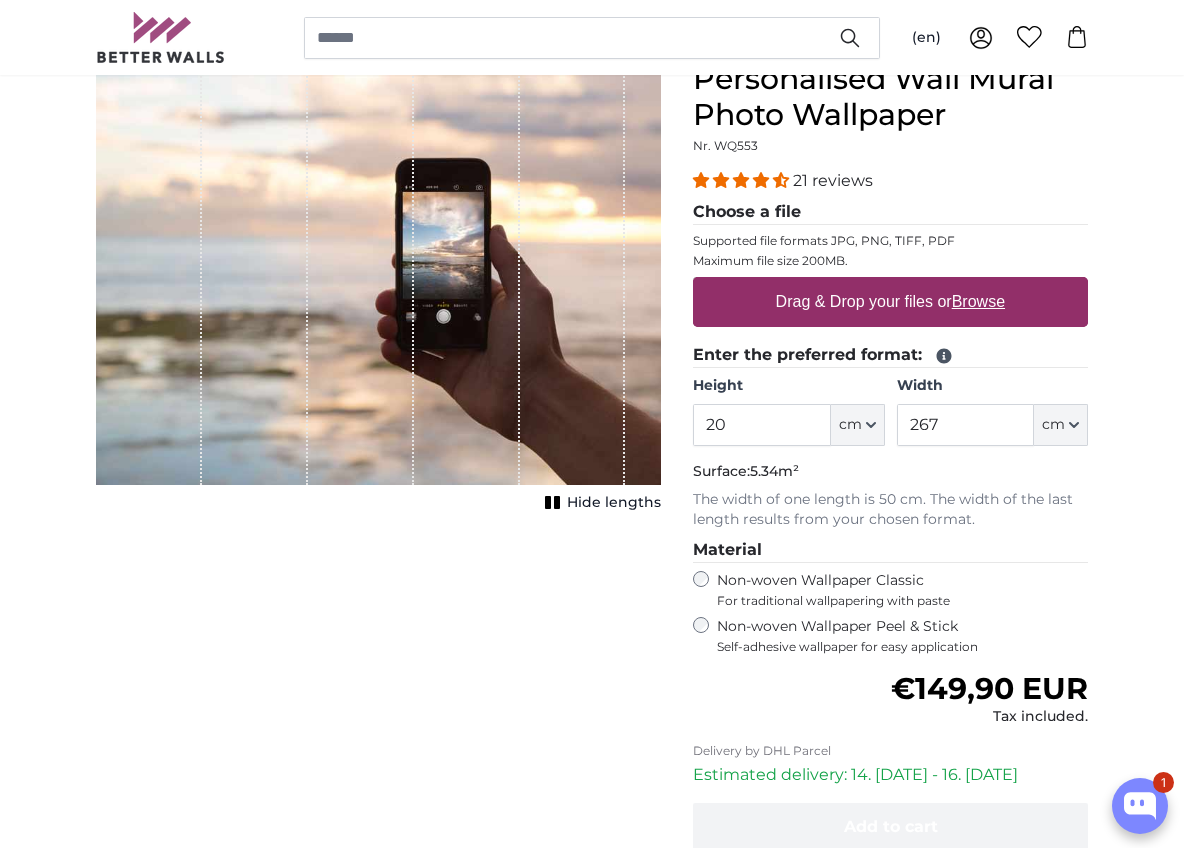 type on "2" 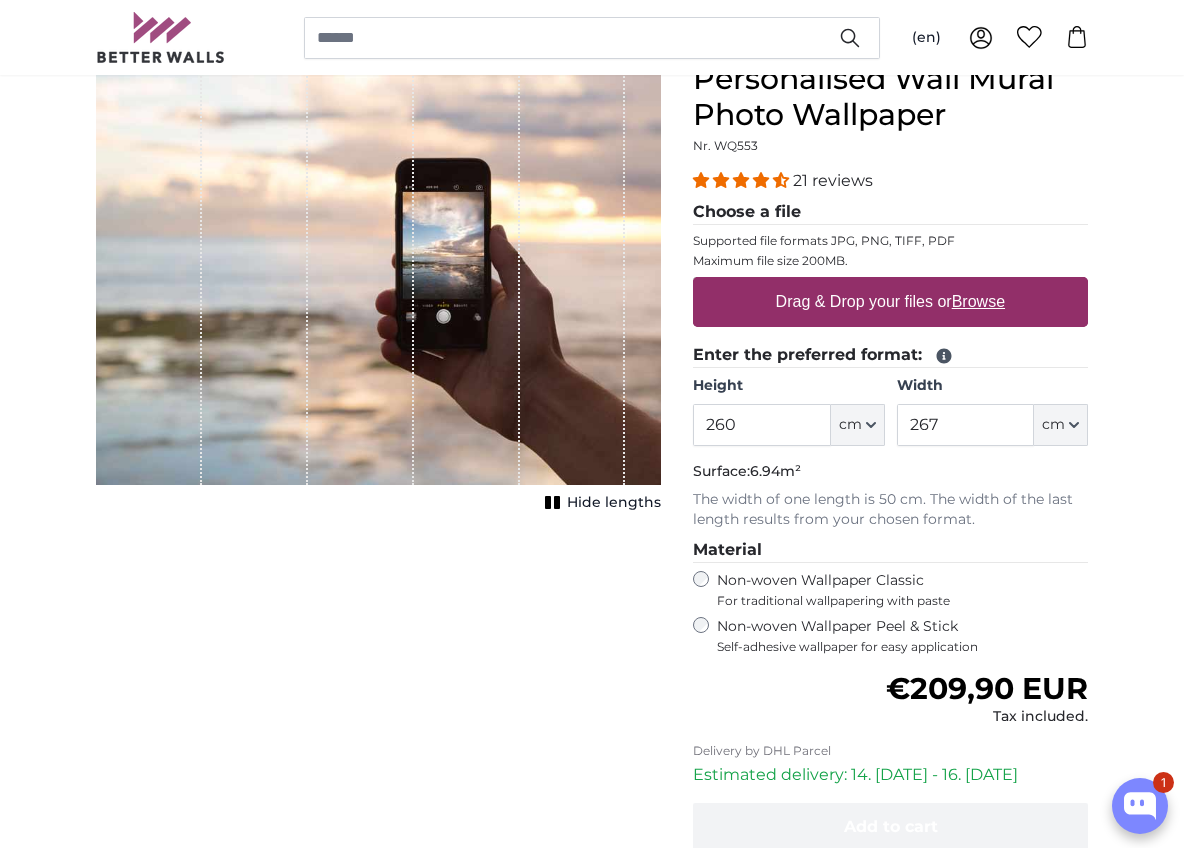 type on "260" 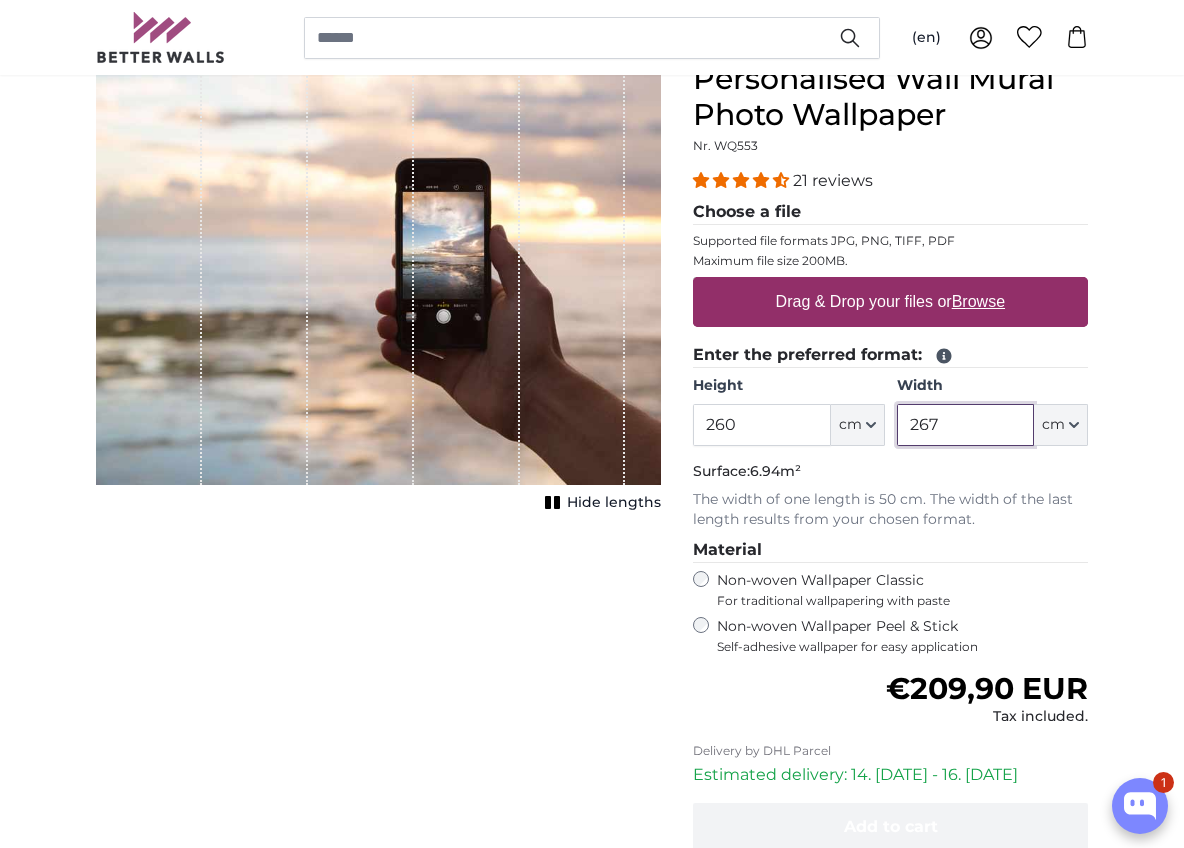 click on "267" at bounding box center [965, 425] 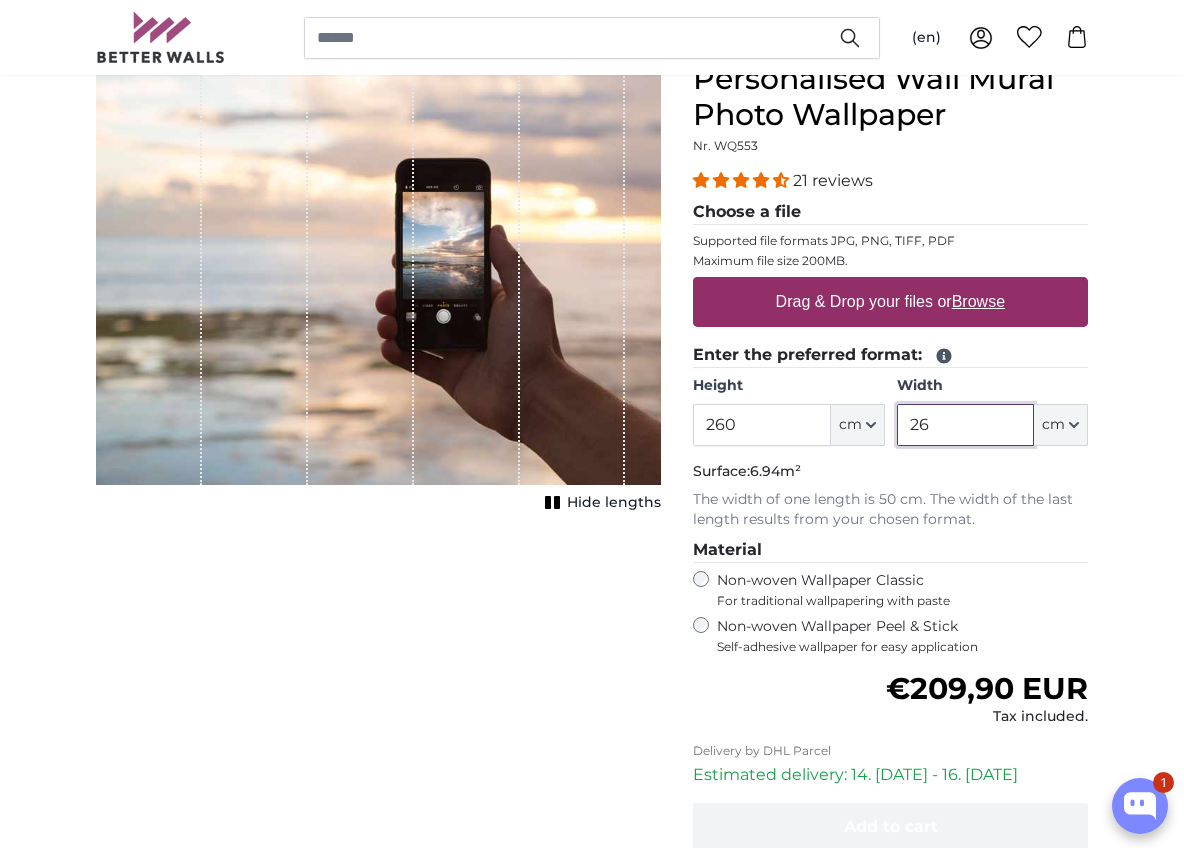 type on "2" 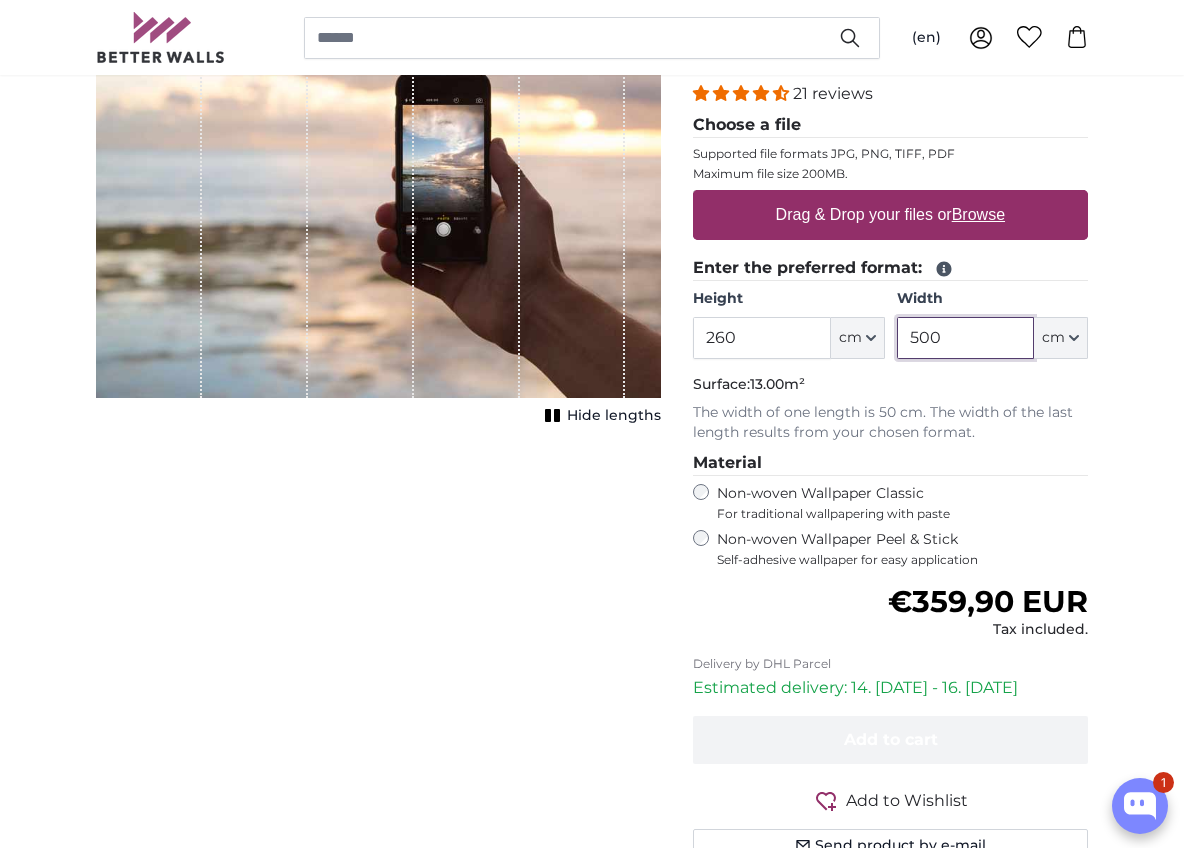 scroll, scrollTop: 291, scrollLeft: 0, axis: vertical 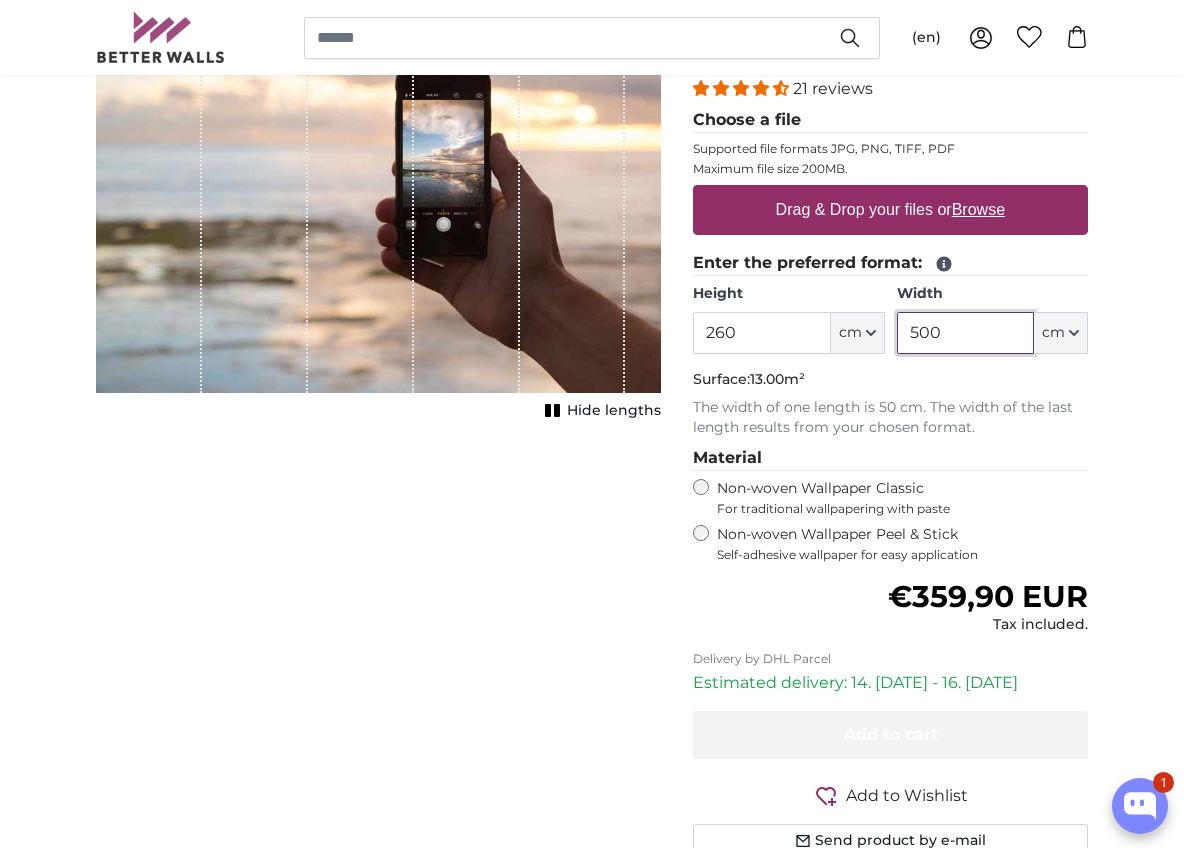 type on "500" 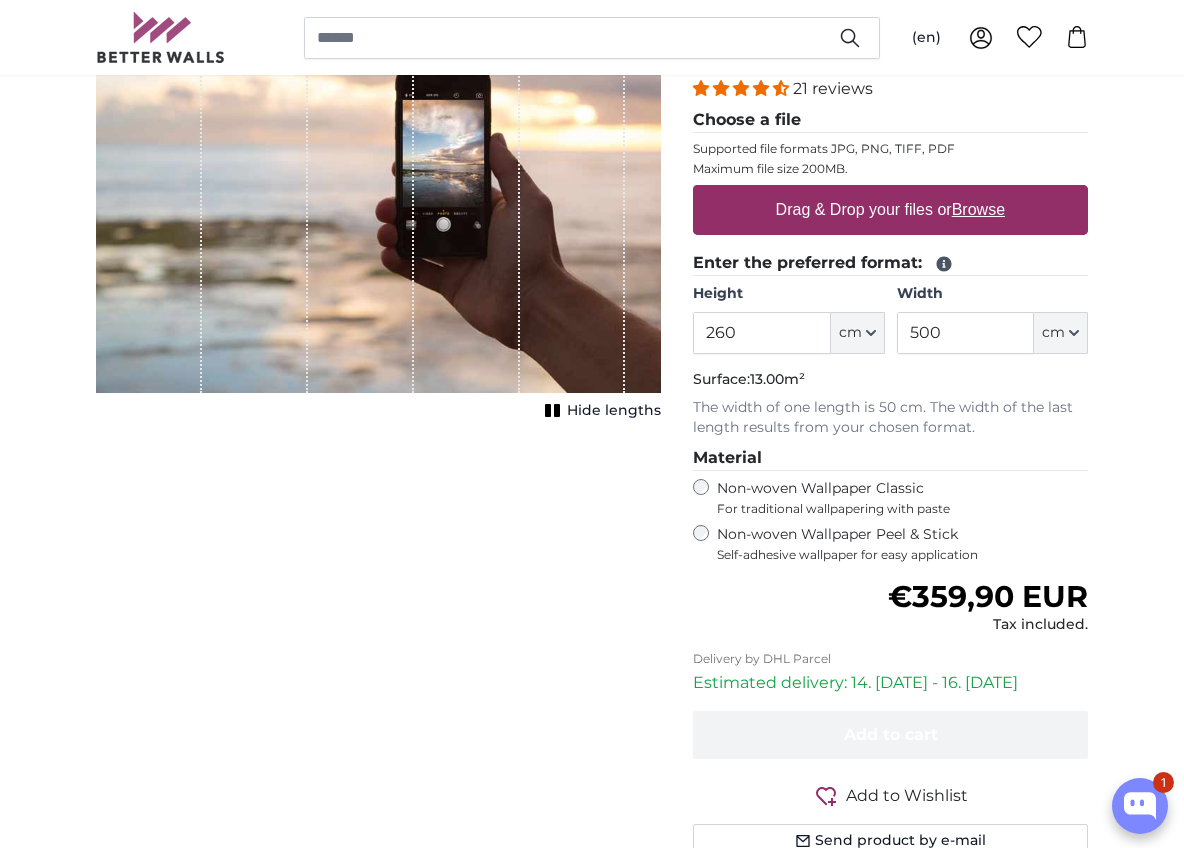 click 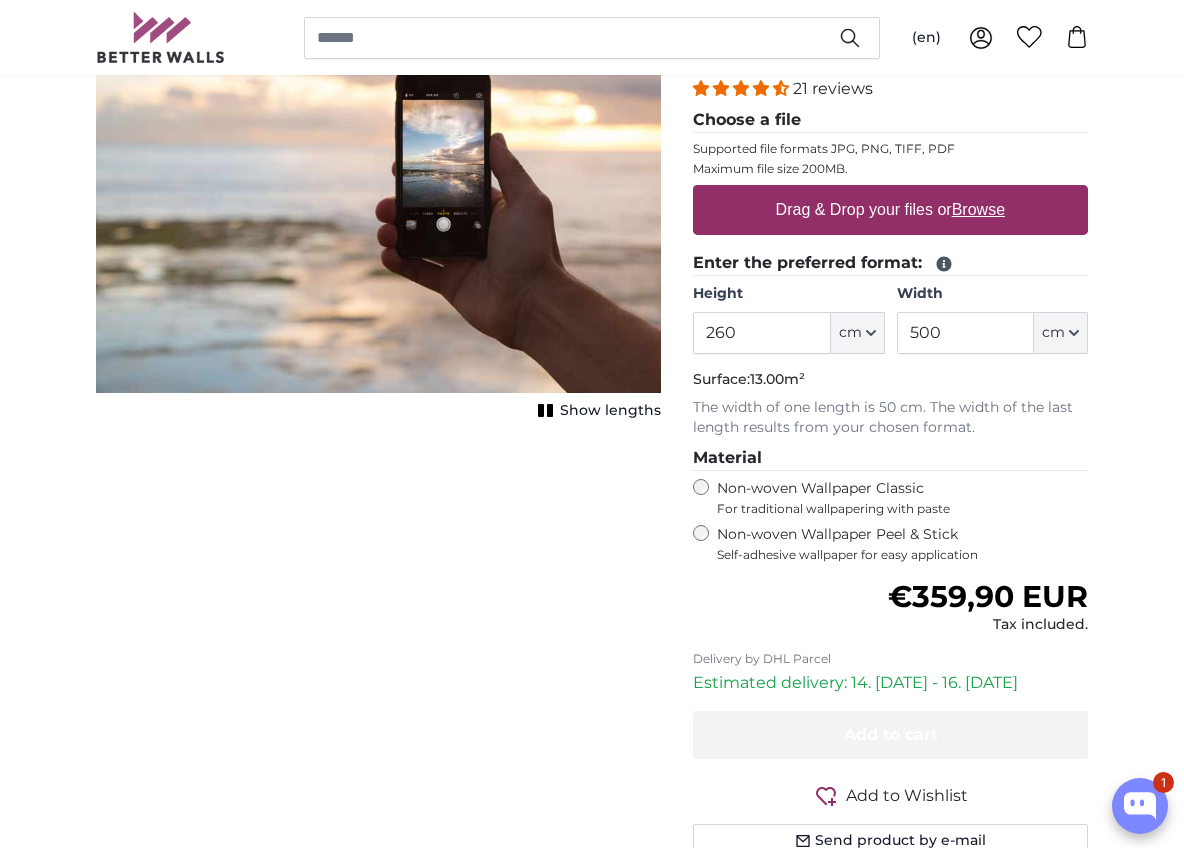click 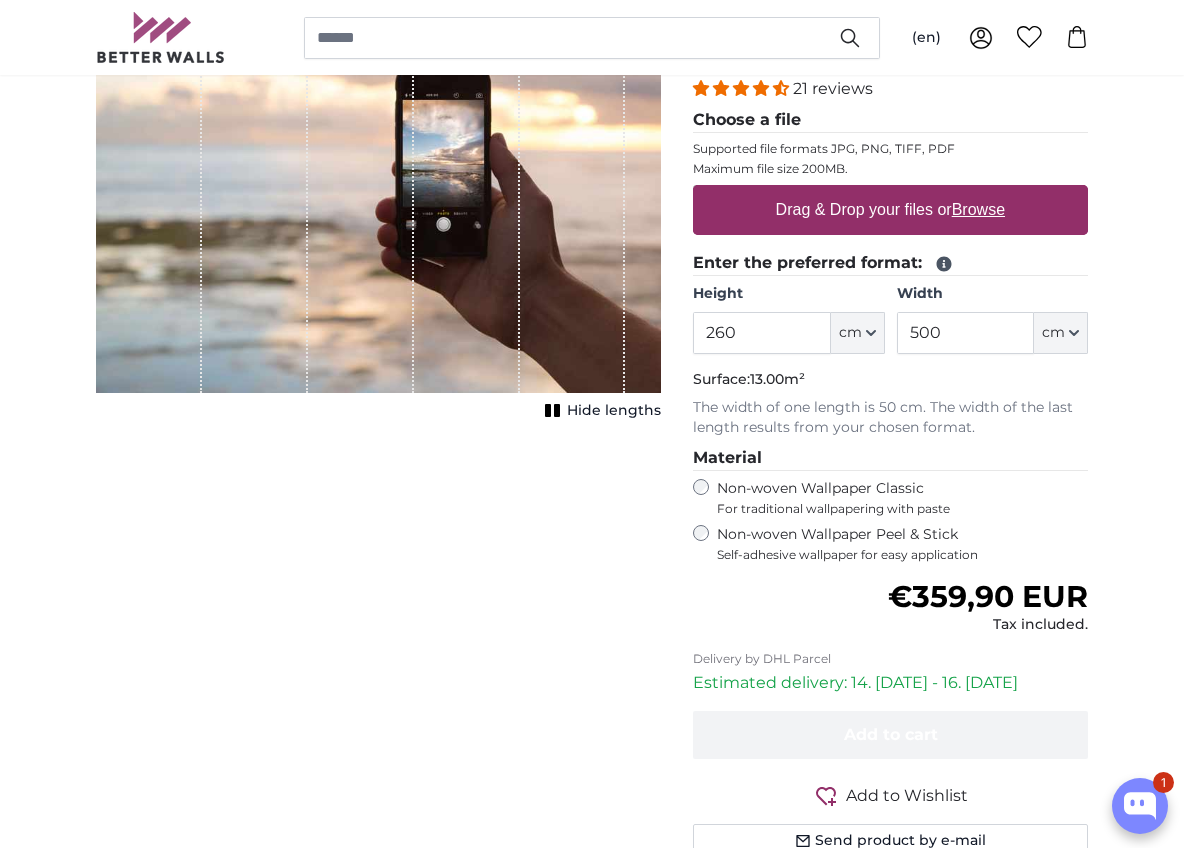 click 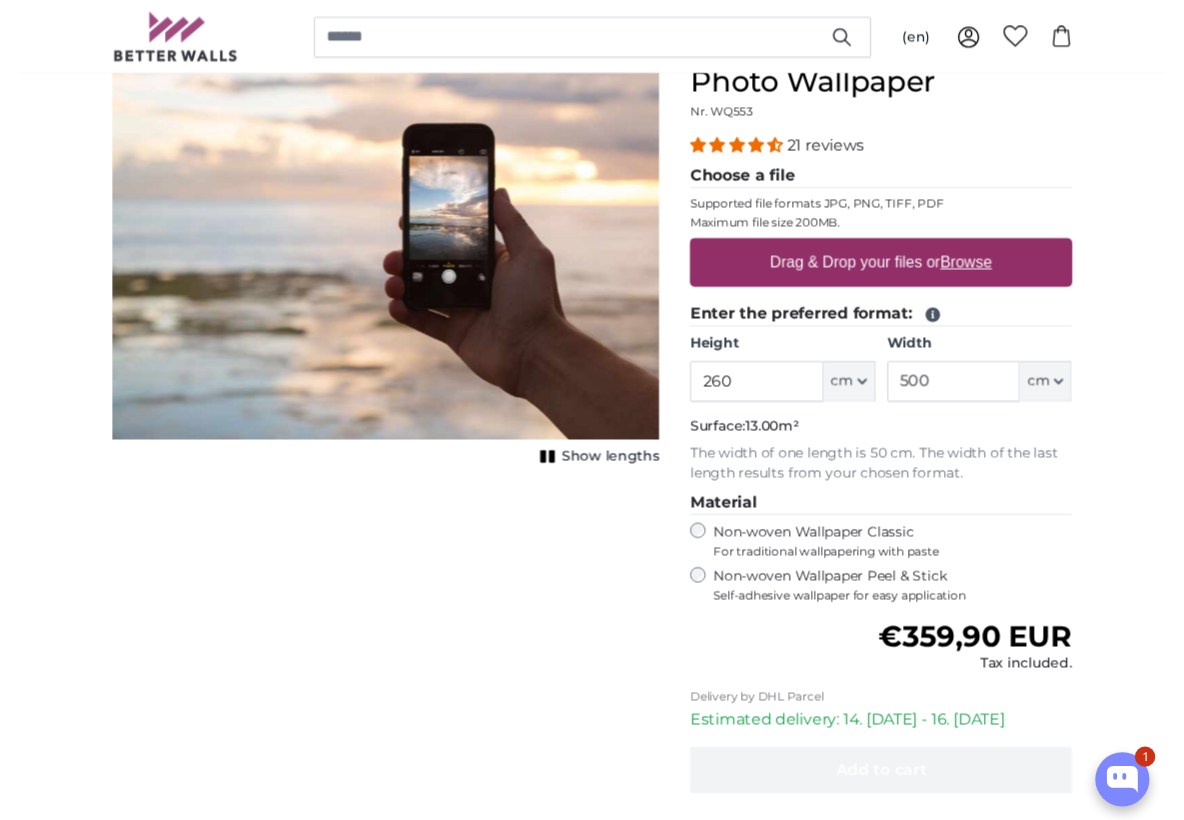scroll, scrollTop: 228, scrollLeft: 0, axis: vertical 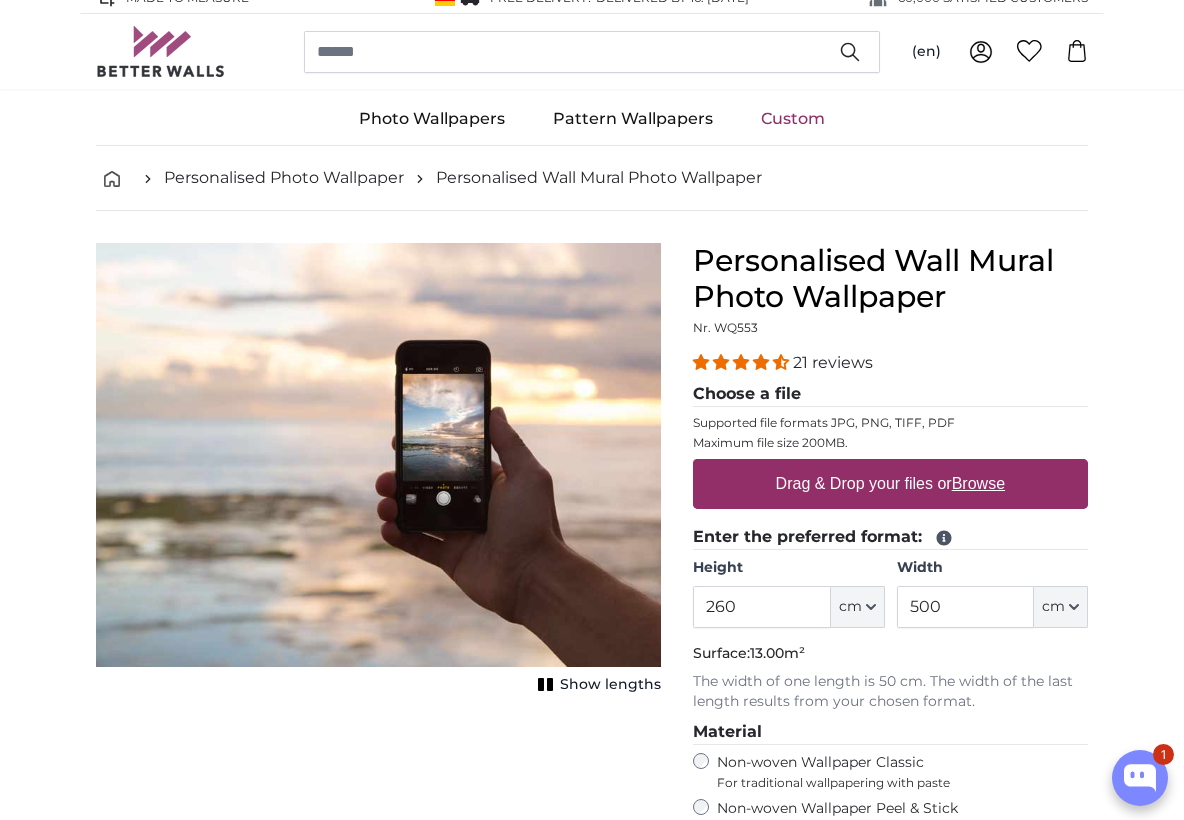 click on "Browse" at bounding box center (978, 483) 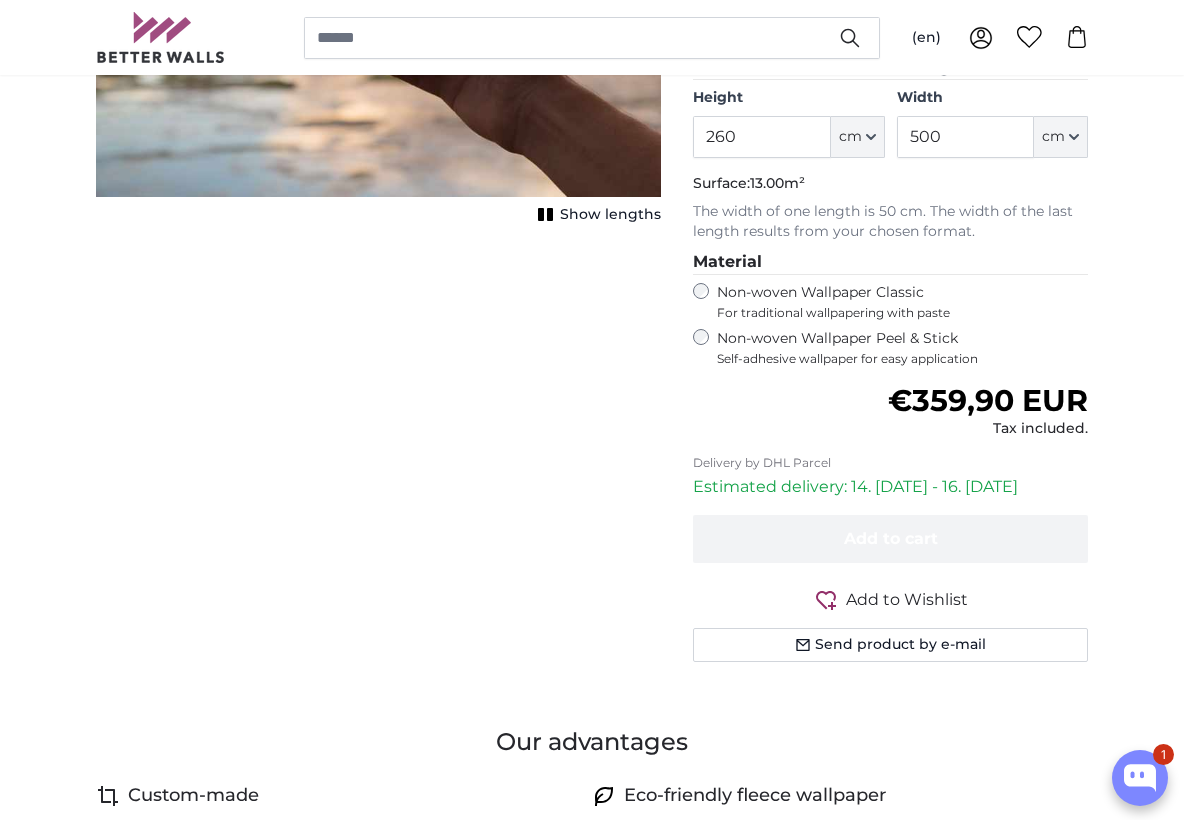 scroll, scrollTop: 487, scrollLeft: 0, axis: vertical 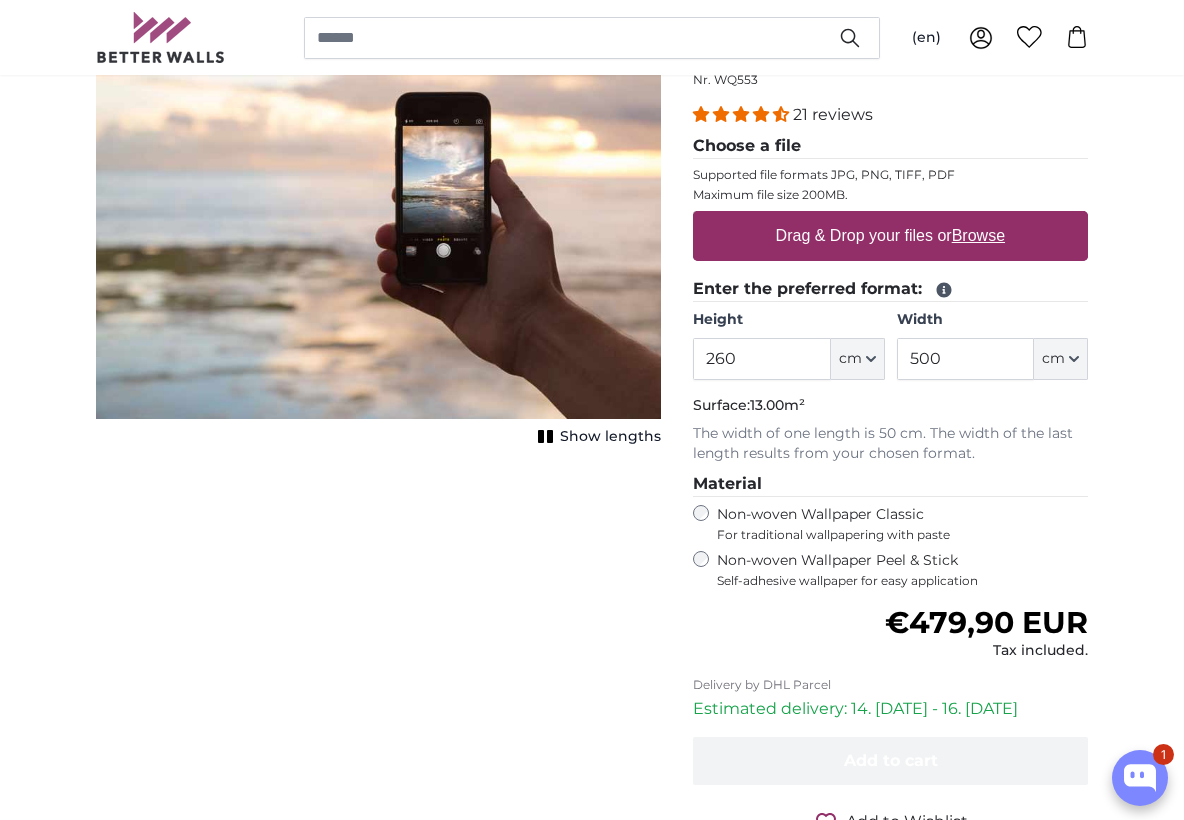 type on "**********" 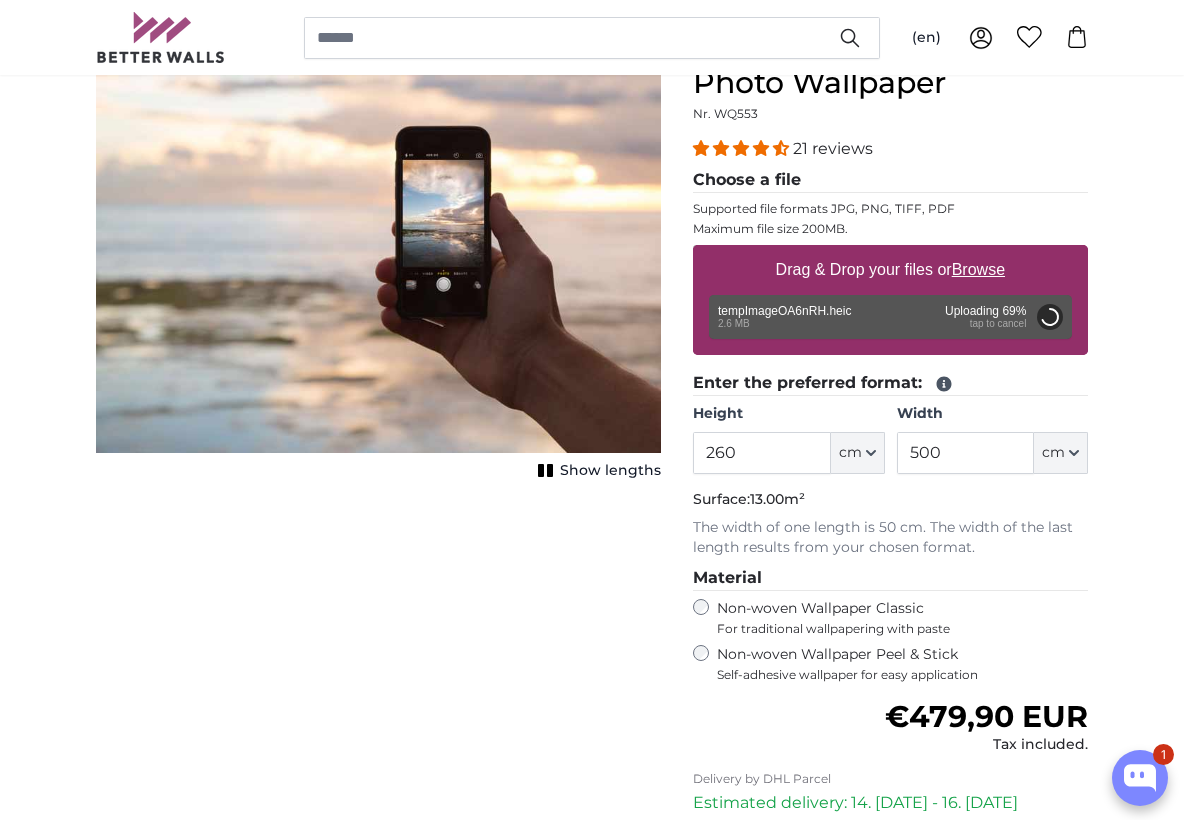scroll, scrollTop: 230, scrollLeft: 0, axis: vertical 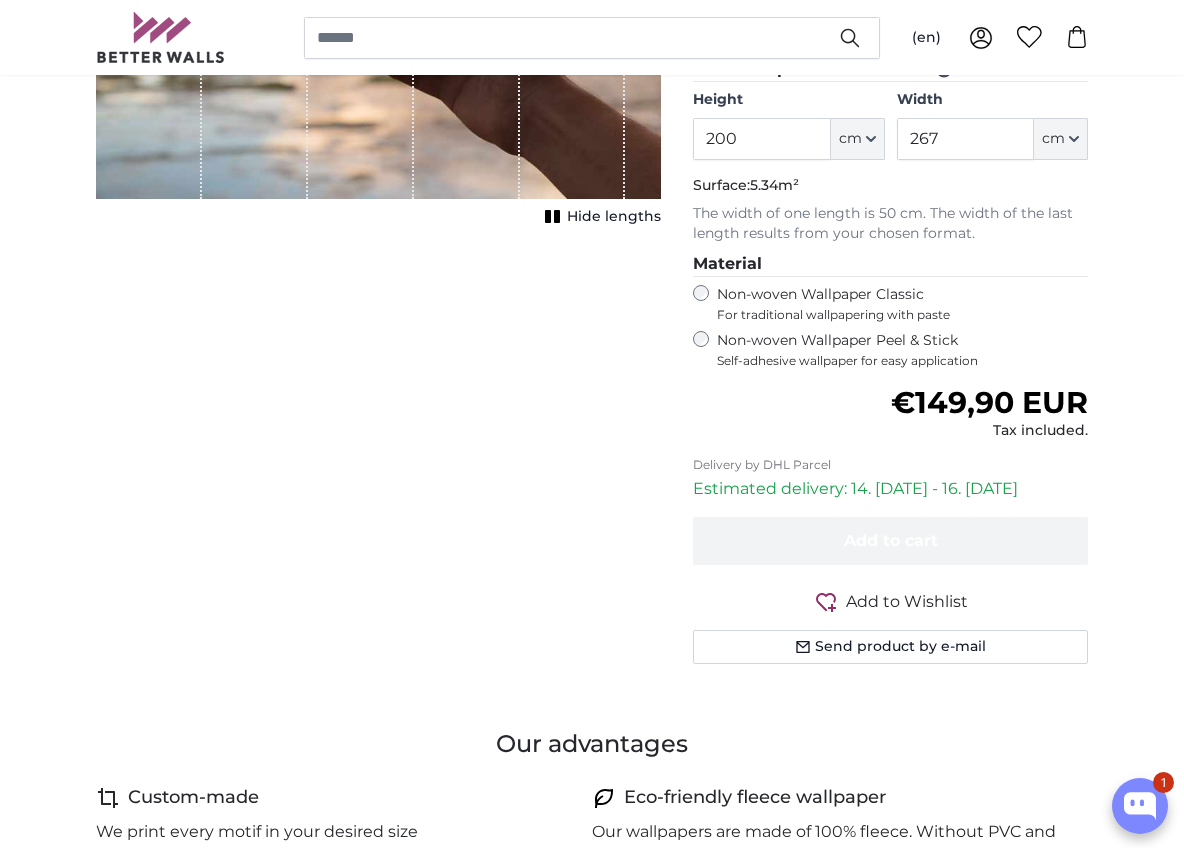 click on "Estimated delivery: 14. [DATE] - 16. [DATE]" at bounding box center [890, 489] 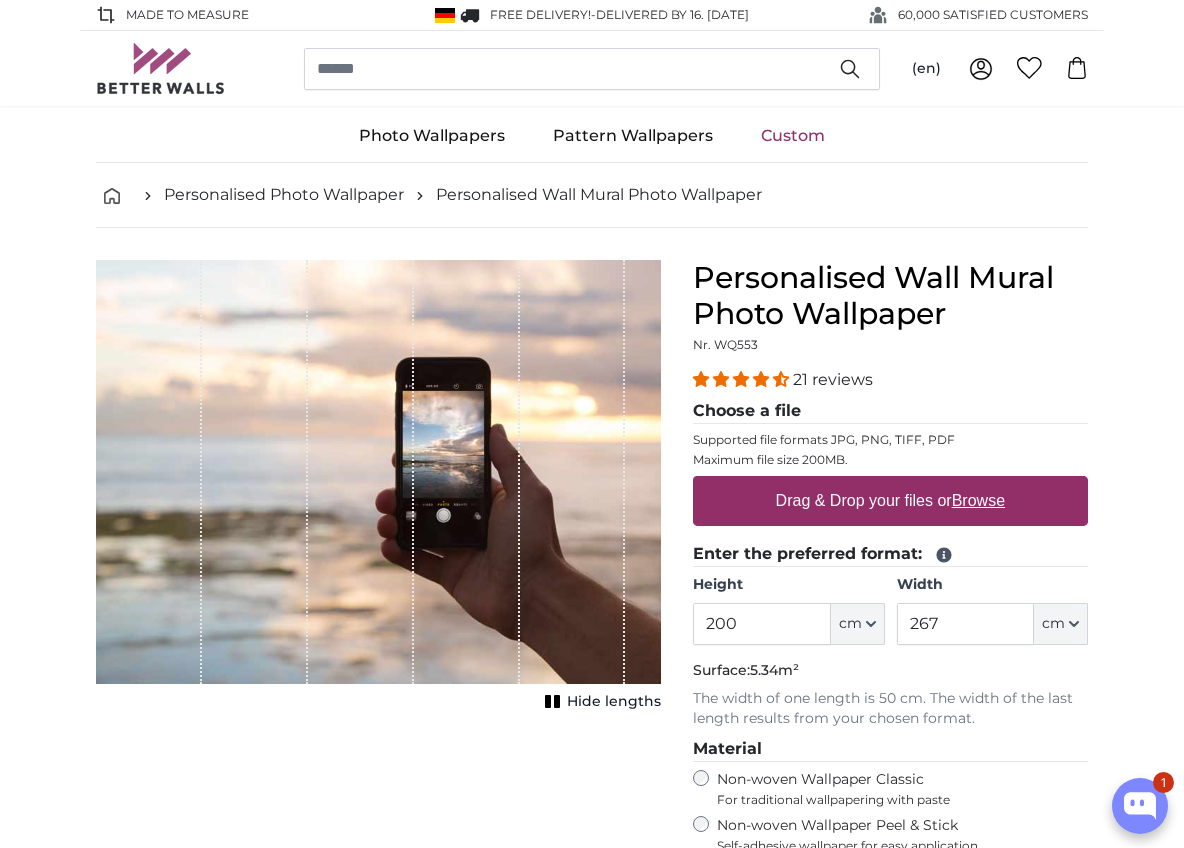 scroll, scrollTop: 0, scrollLeft: 0, axis: both 